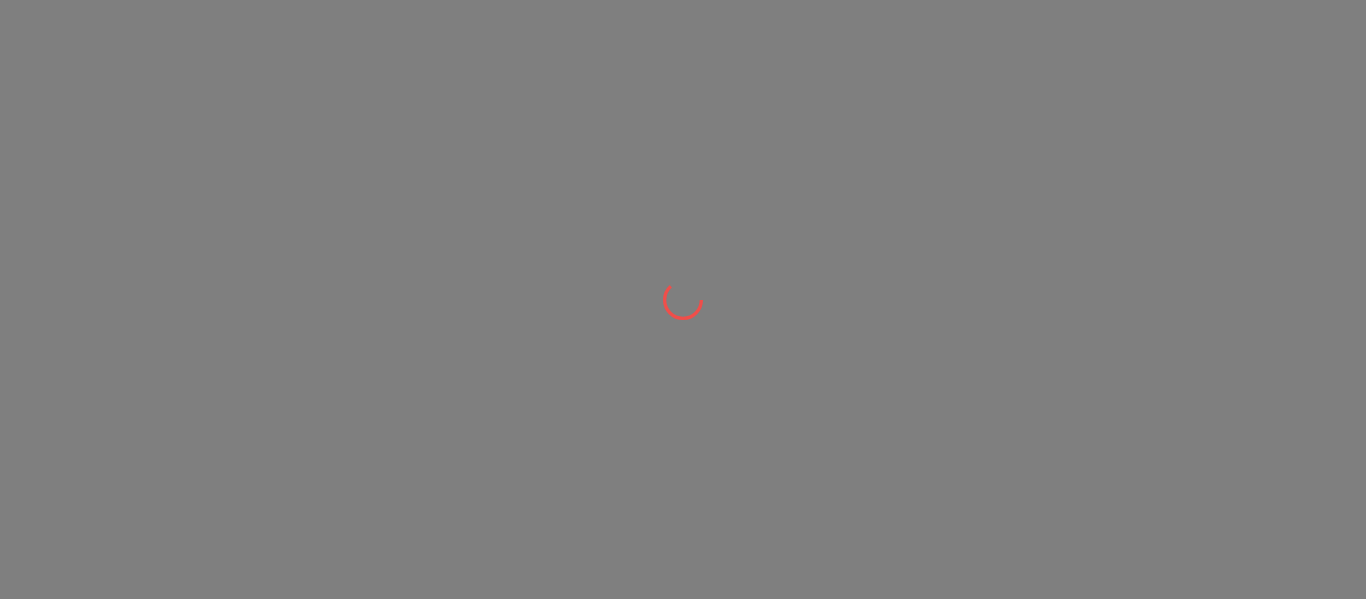scroll, scrollTop: 0, scrollLeft: 0, axis: both 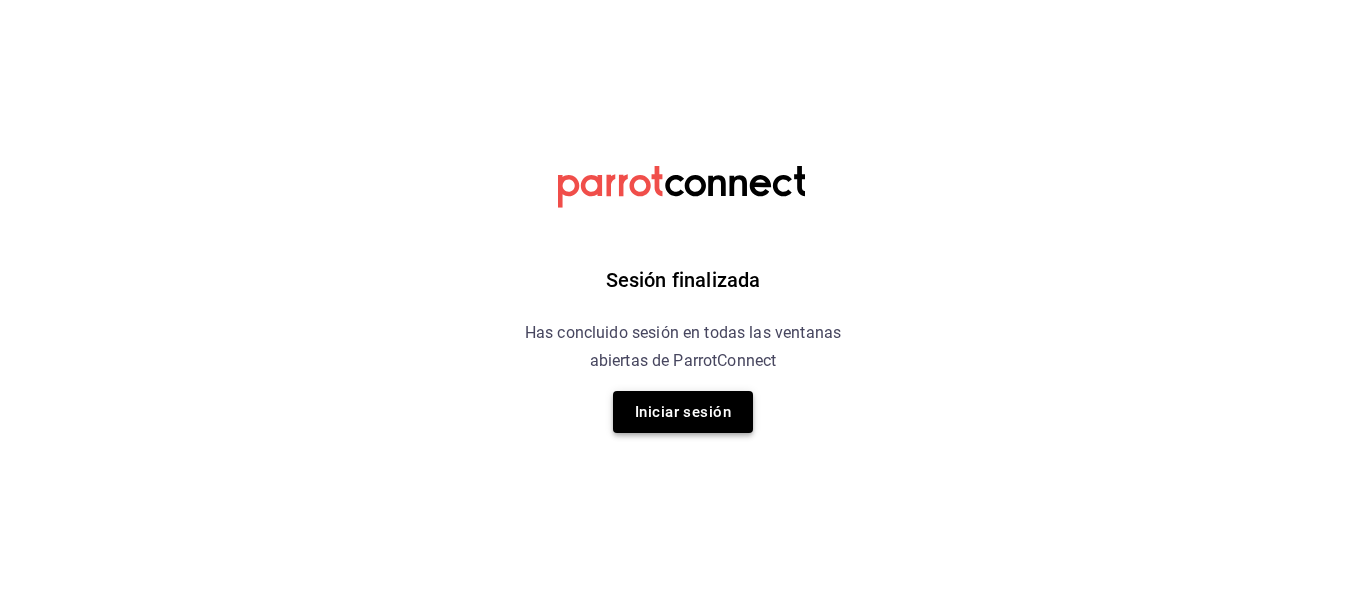 click on "Iniciar sesión" at bounding box center (683, 412) 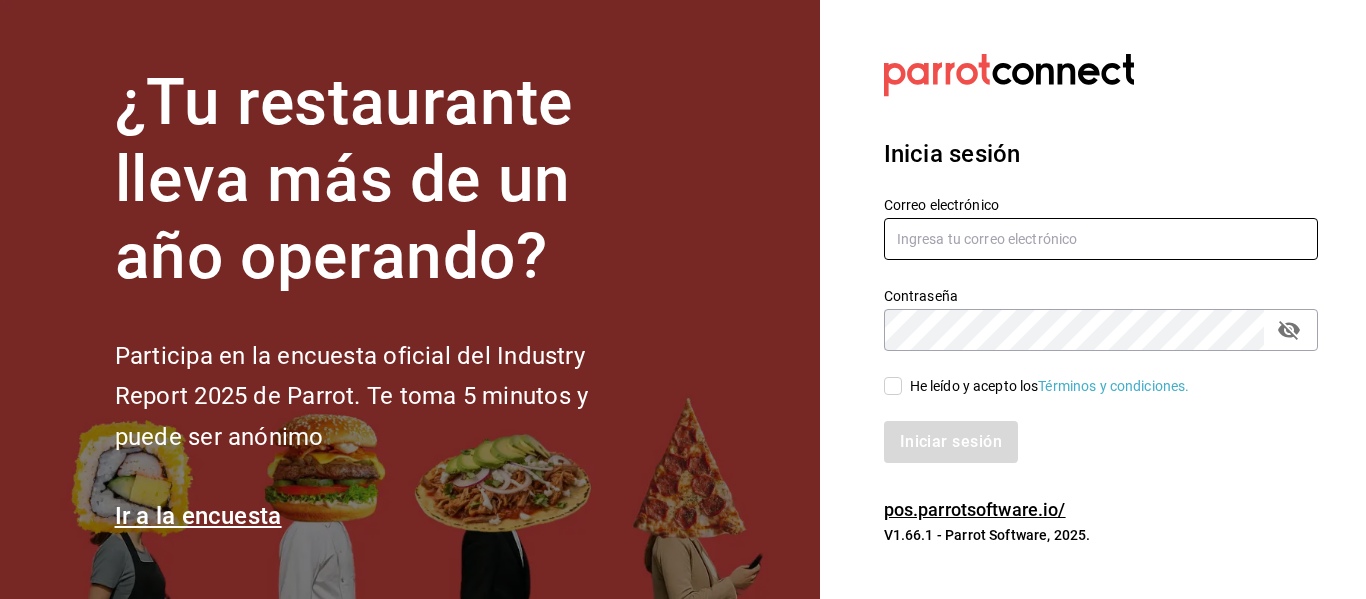 type on "[USERNAME]@example.com" 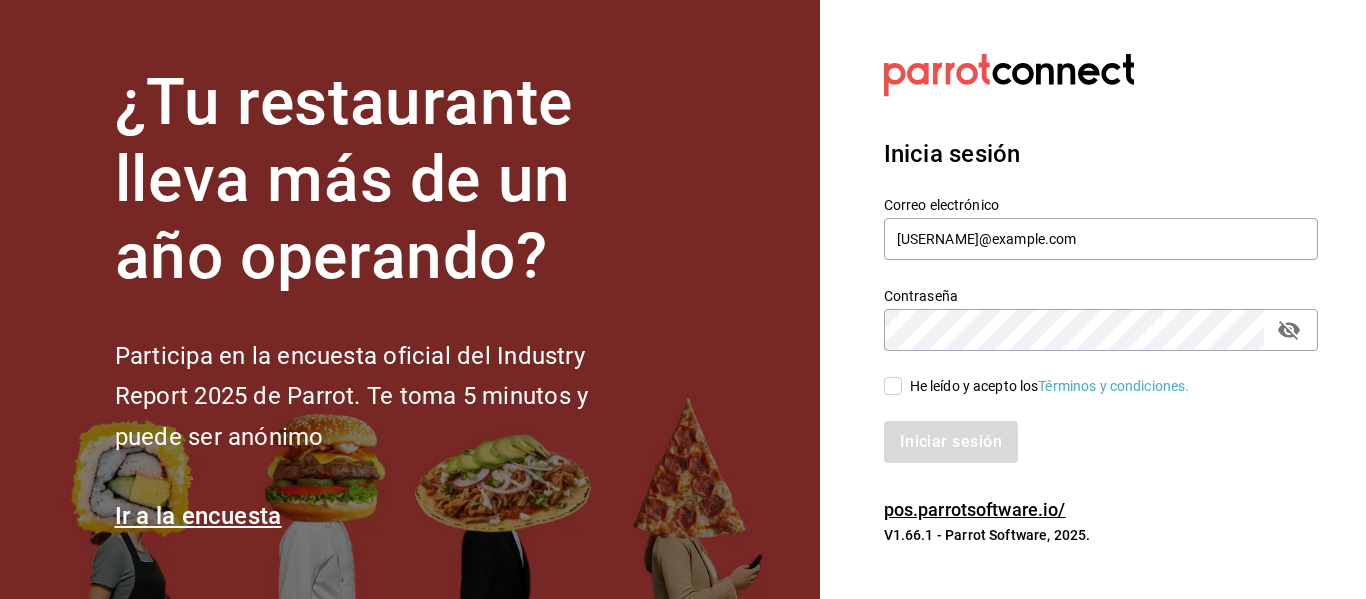 click on "He leído y acepto los  Términos y condiciones." at bounding box center [893, 386] 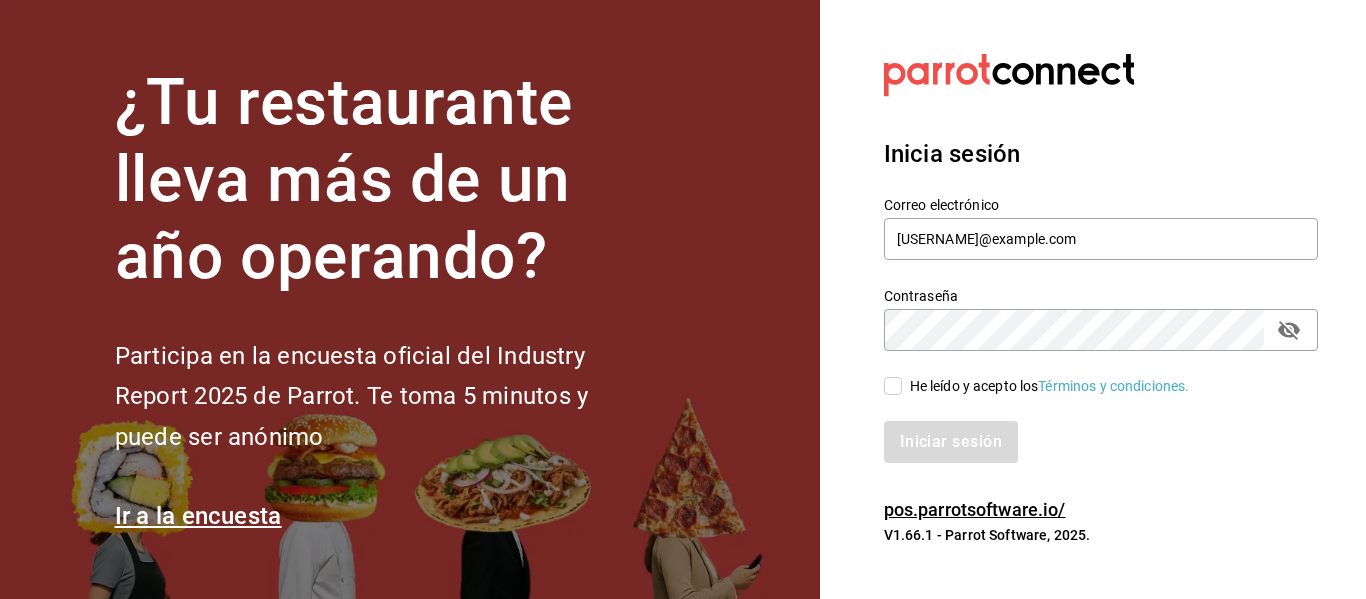 checkbox on "true" 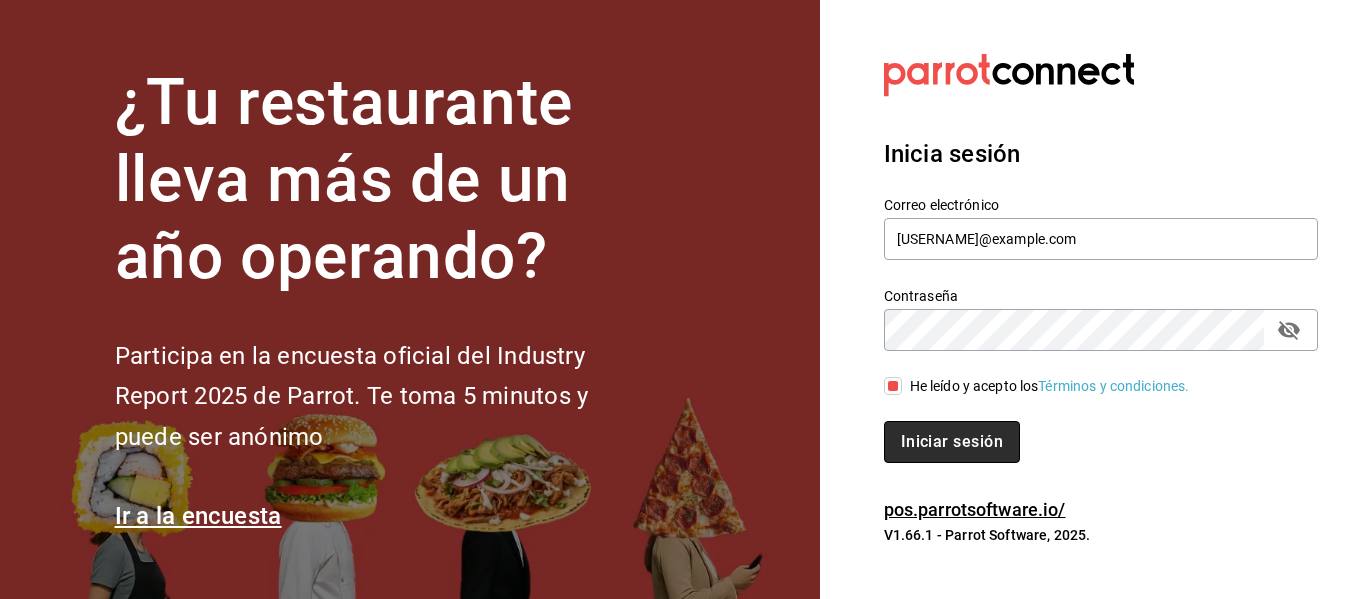 click on "Iniciar sesión" at bounding box center (952, 442) 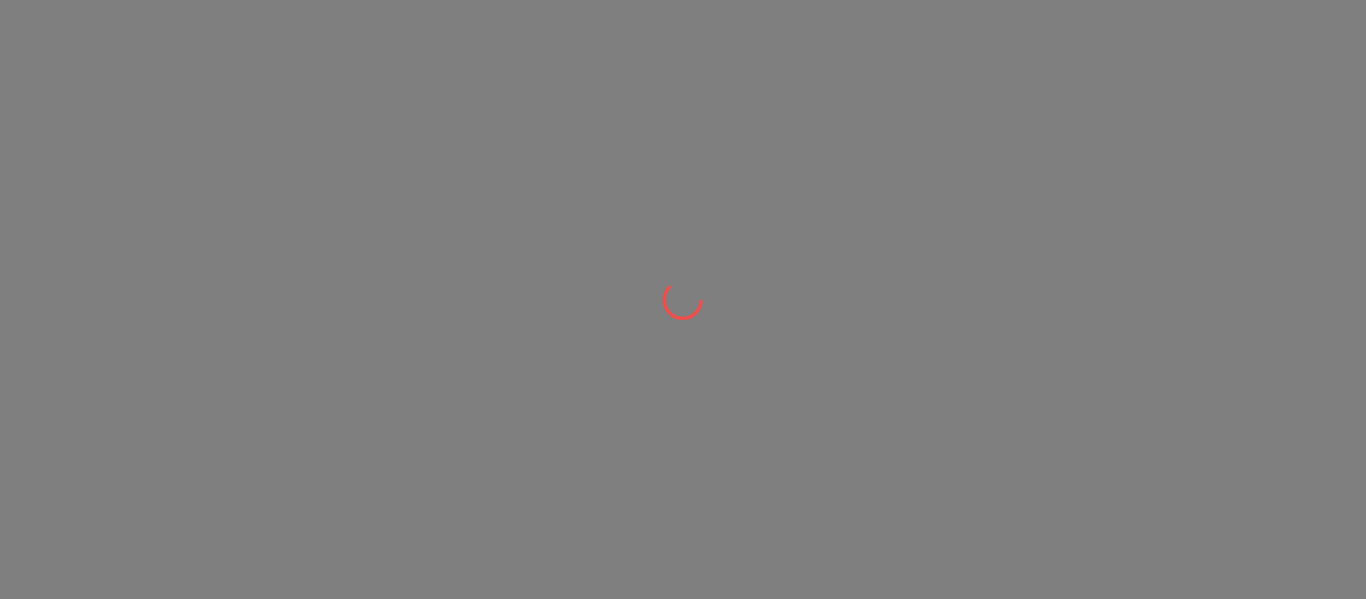 scroll, scrollTop: 0, scrollLeft: 0, axis: both 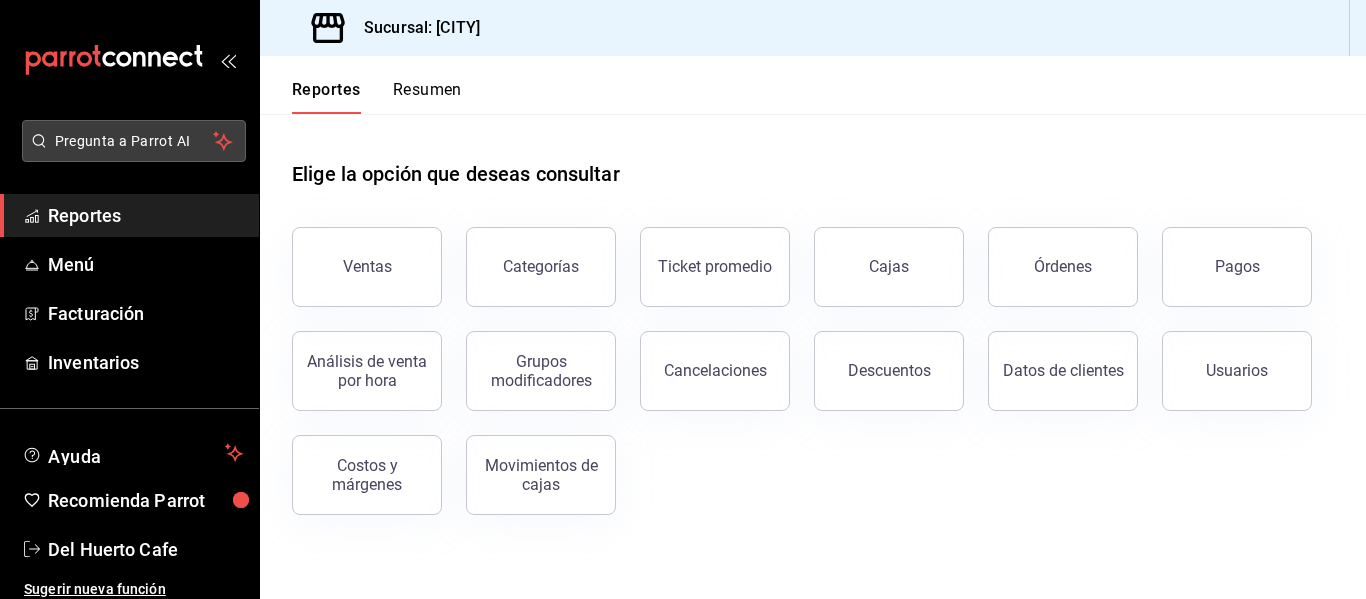 click on "Pregunta a Parrot AI" at bounding box center (134, 141) 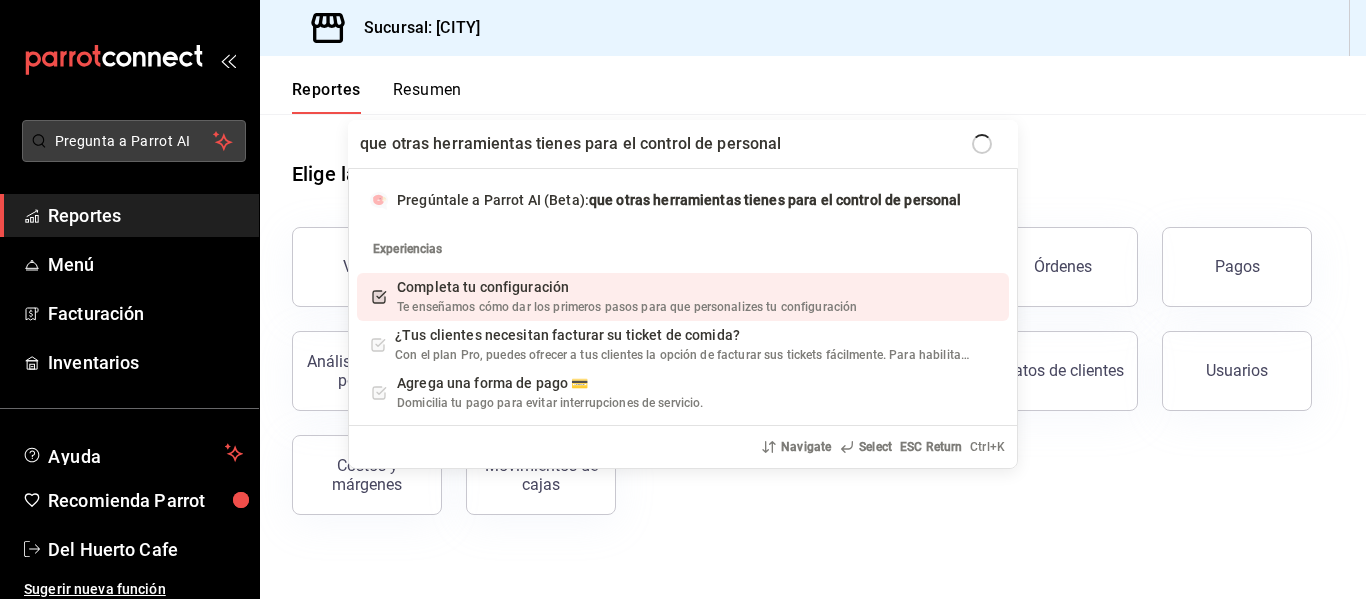 type on "que otras herramientas tienes para el control de personal" 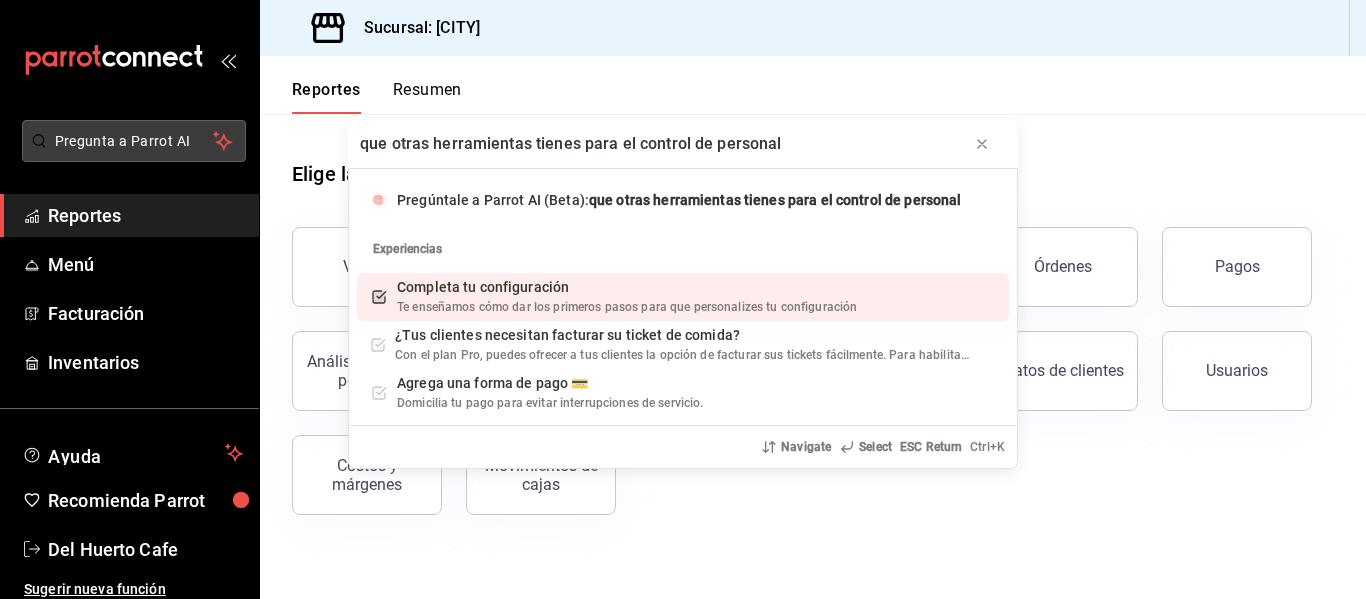 type 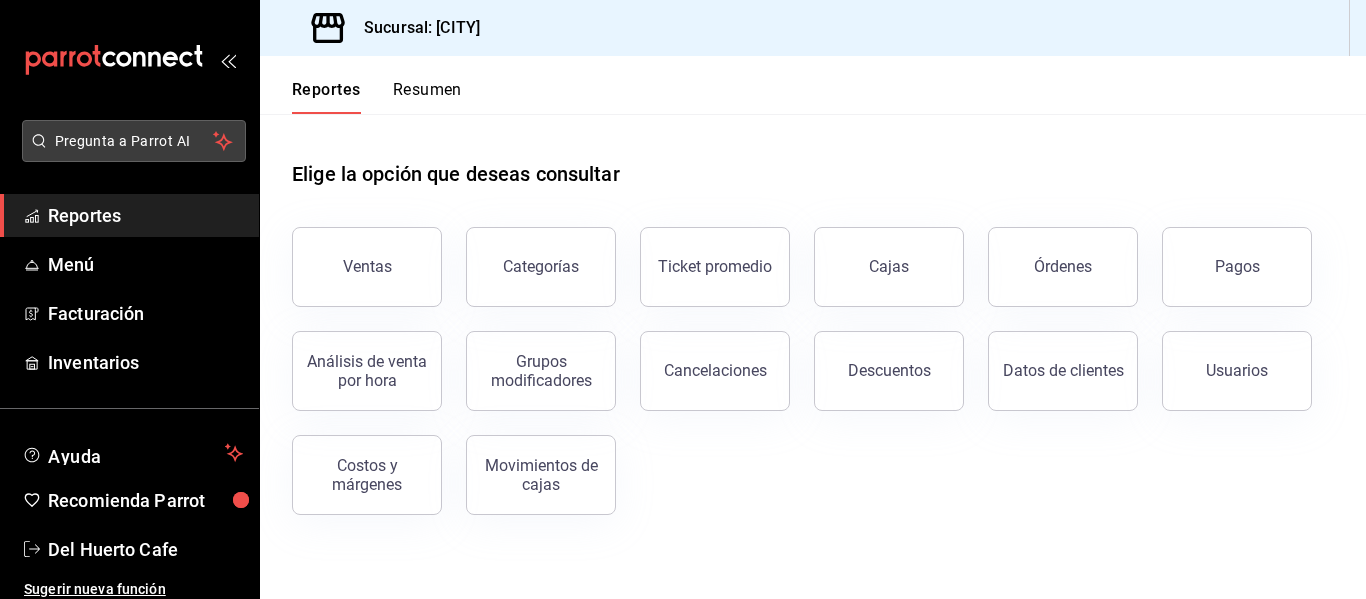 click on "Pregunta a Parrot AI" at bounding box center [134, 141] 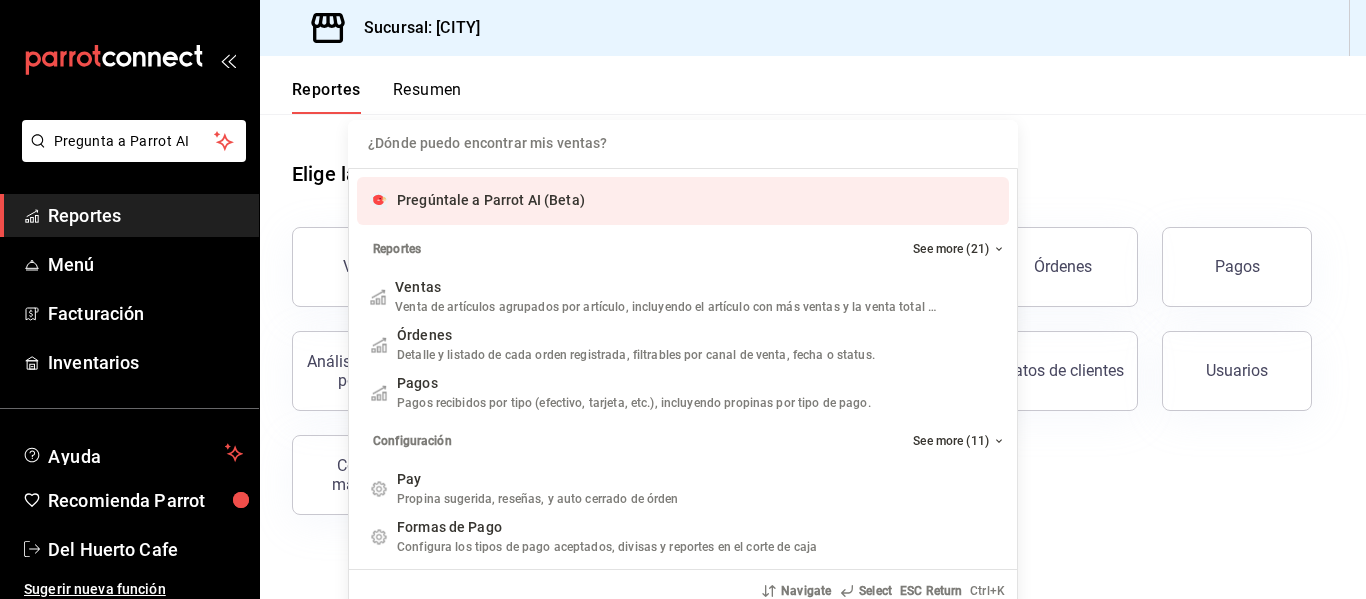 click at bounding box center [683, 144] 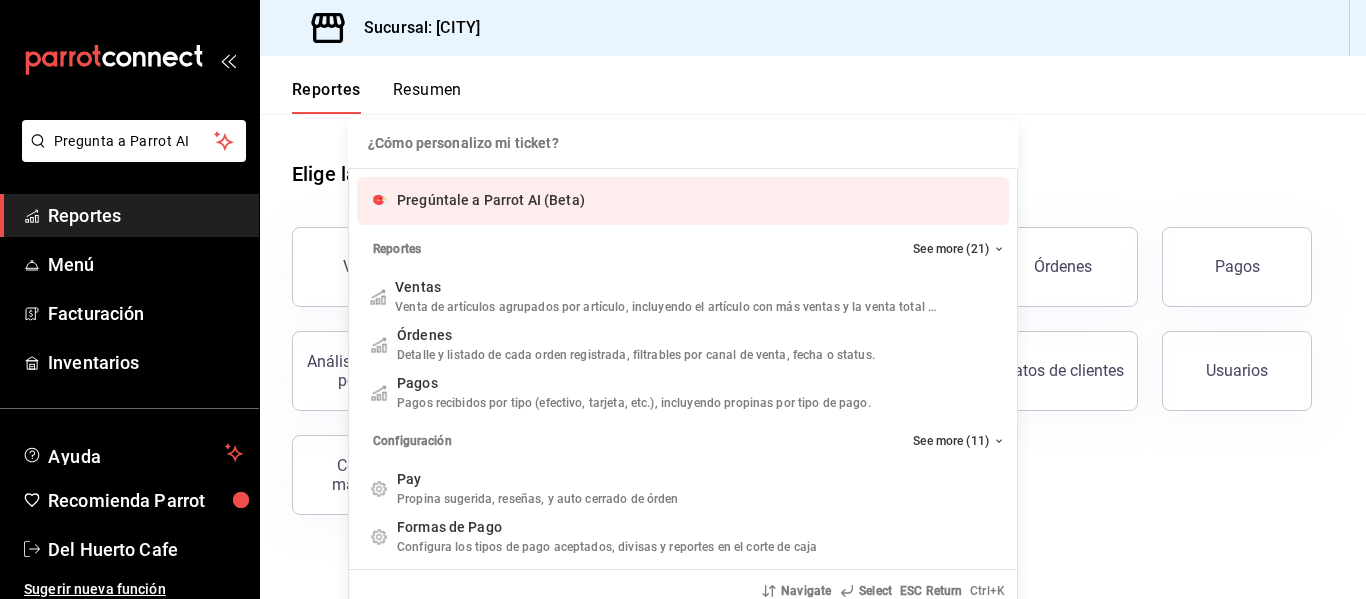 type on "q" 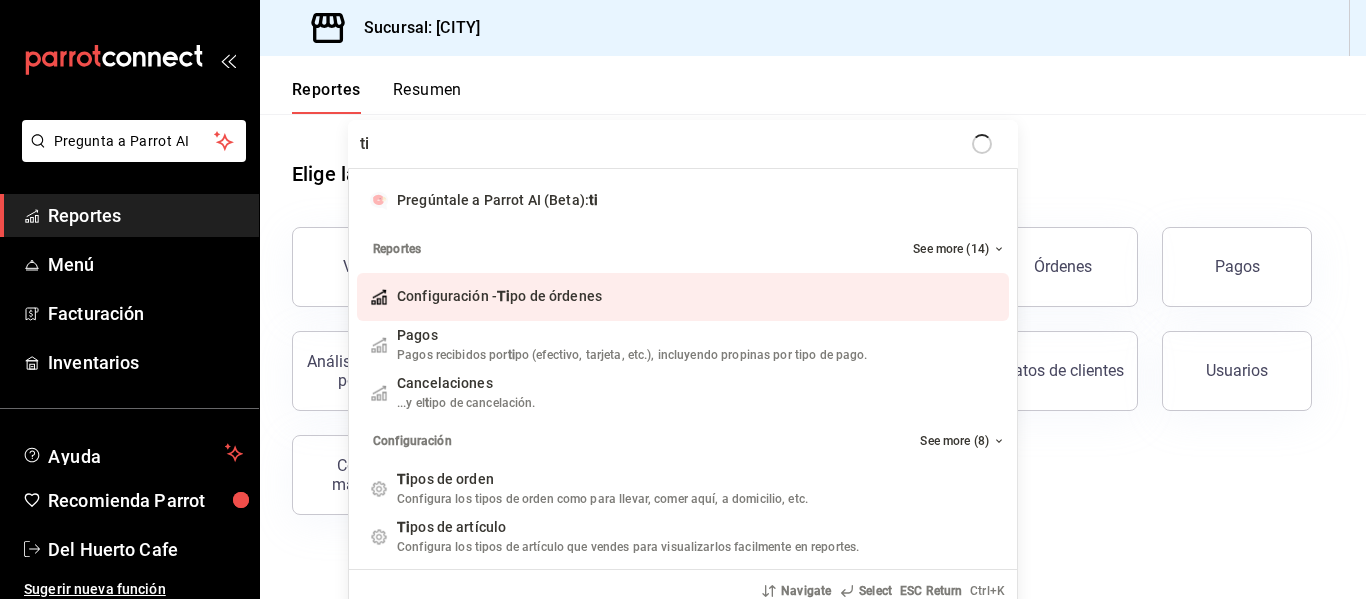 type on "t" 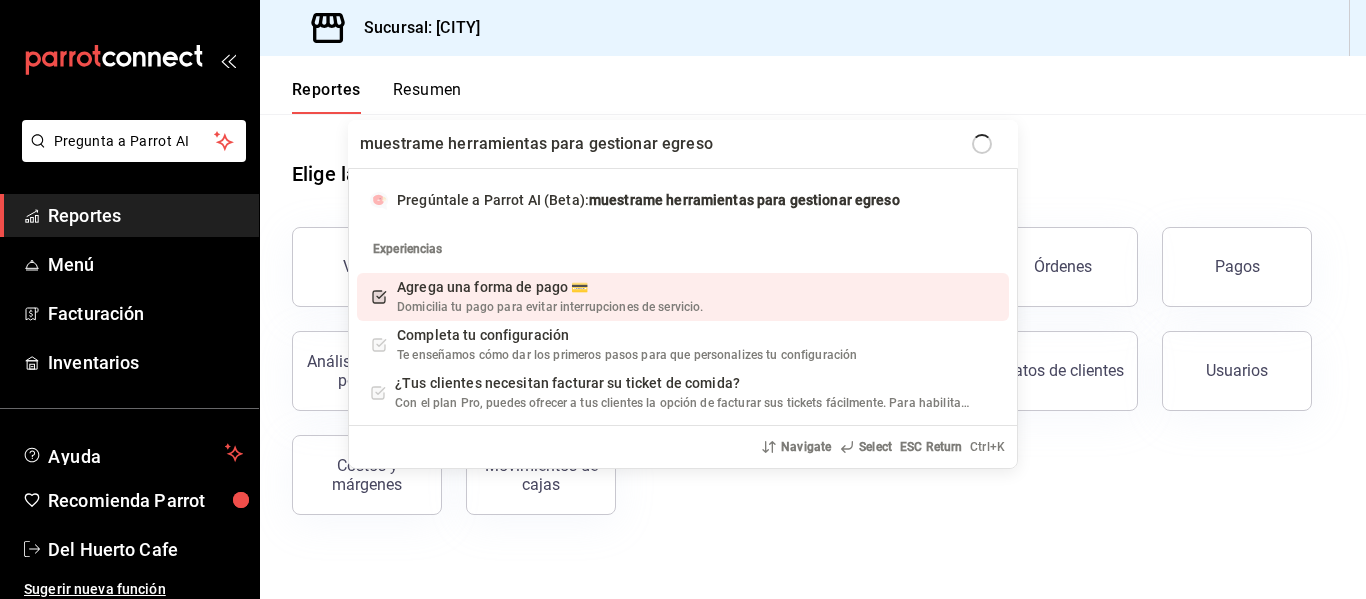 type on "muestrame herramientas para gestionar egresos" 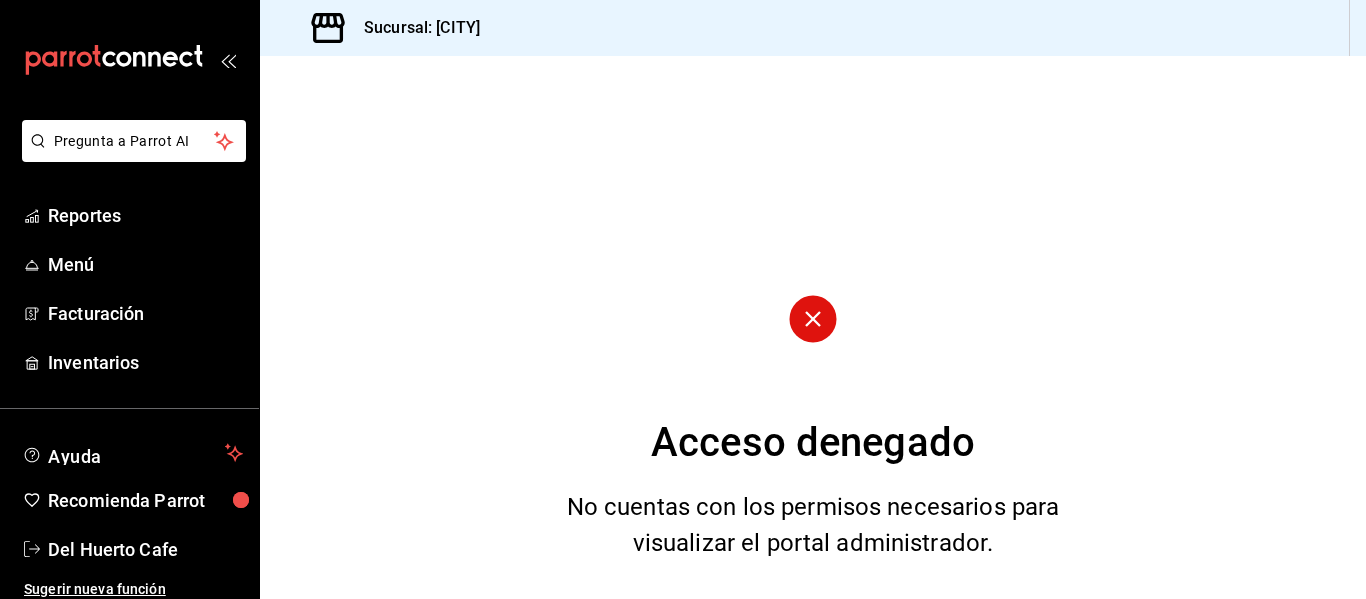 click on "Acceso denegado No cuentas con los permisos necesarios para visualizar el portal administrador." at bounding box center (813, 327) 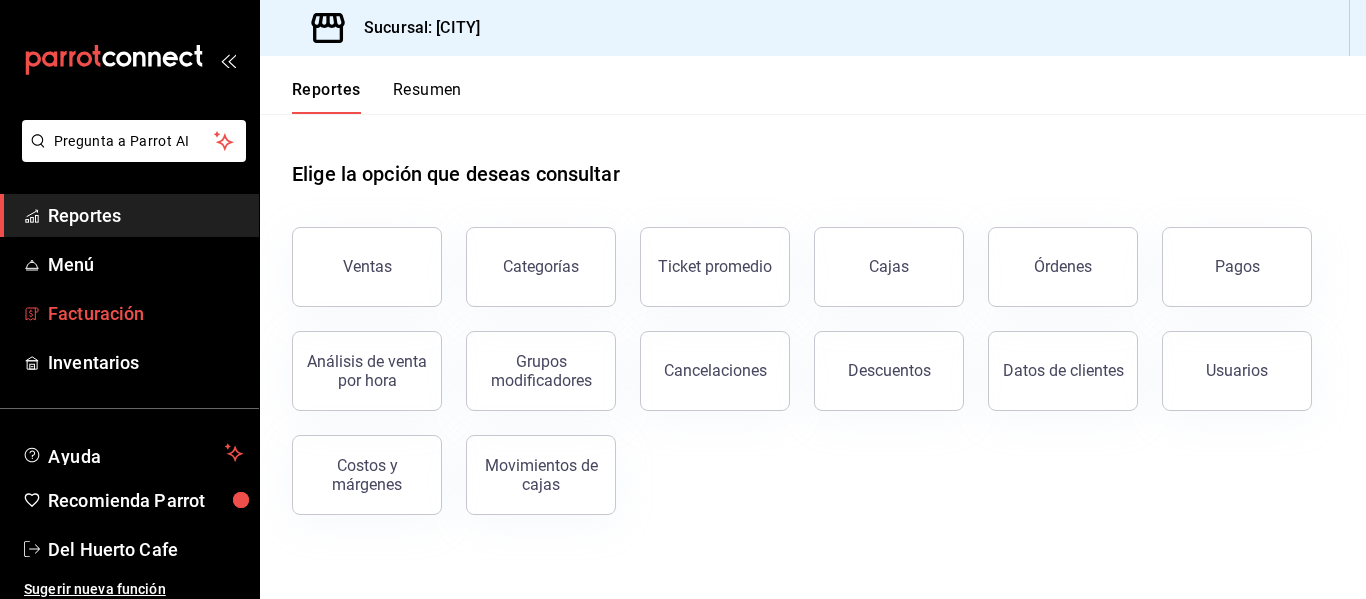 click on "Facturación" at bounding box center [145, 313] 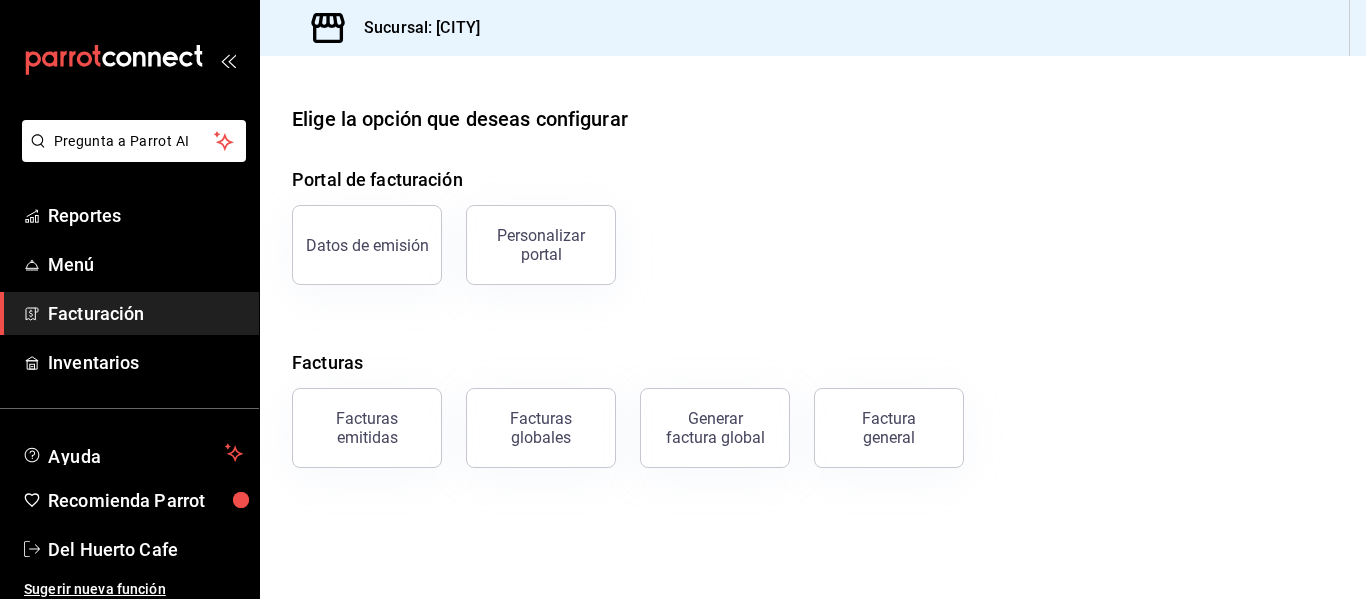 click on "Facturas emitidas" at bounding box center [367, 428] 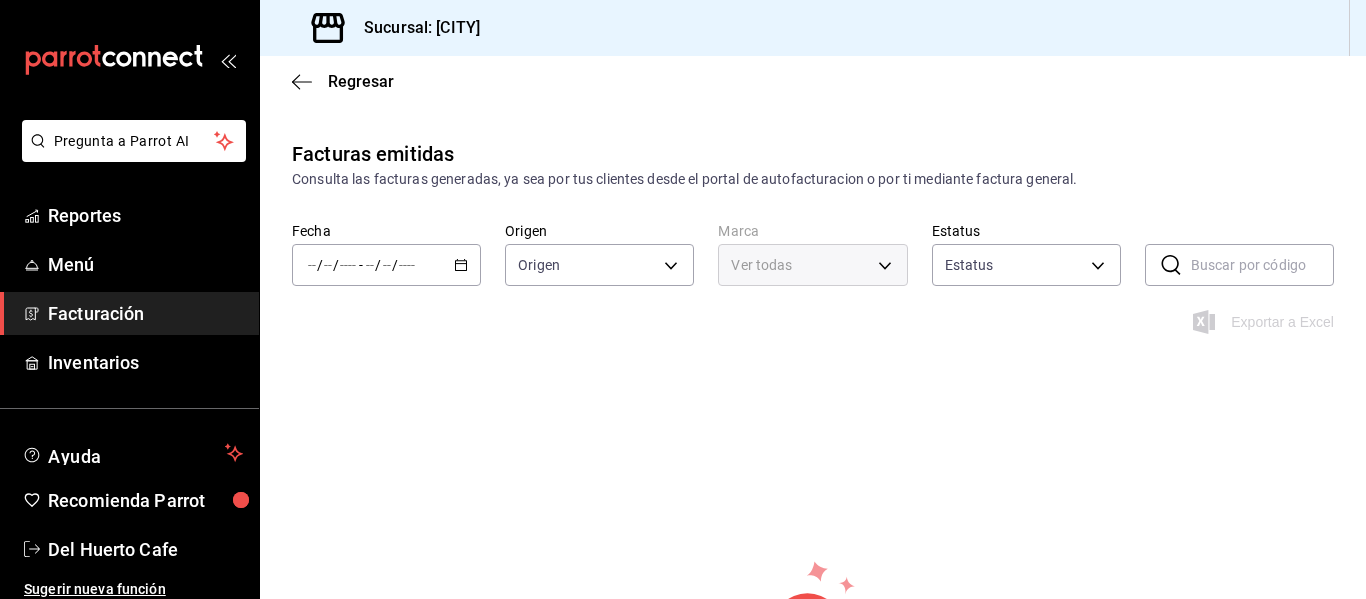 type on "ORDER_INVOICE,GENERAL_INVOICE" 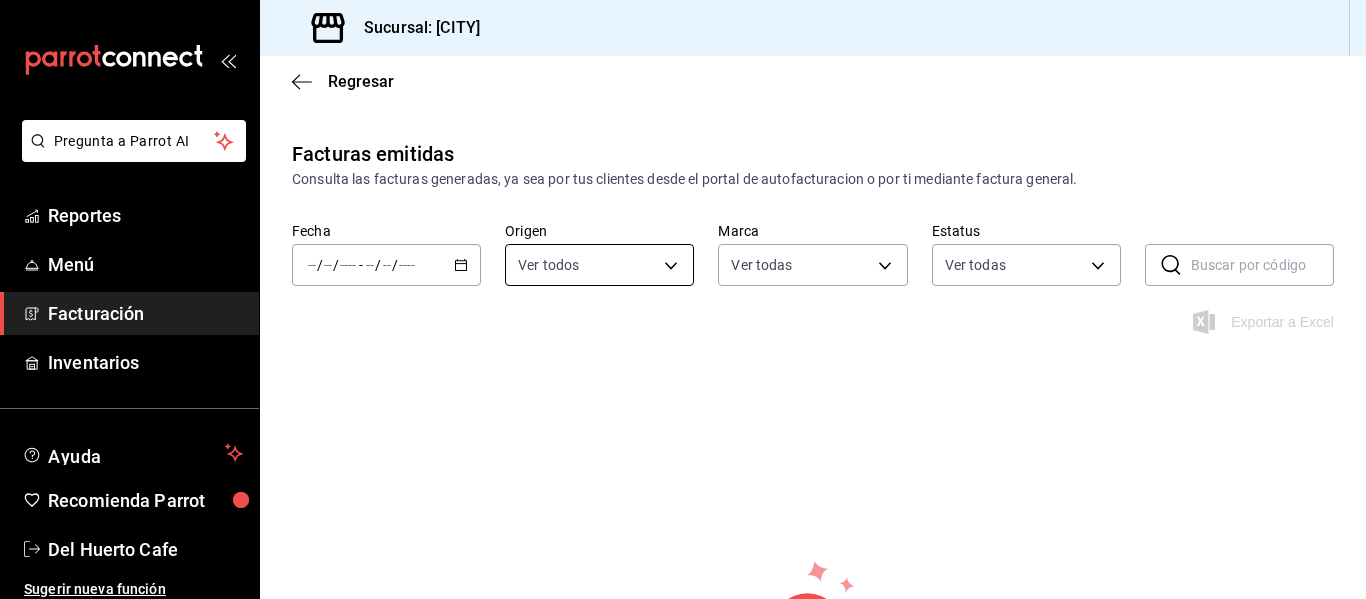 type on "[UUID],[UUID],[UUID],[UUID]" 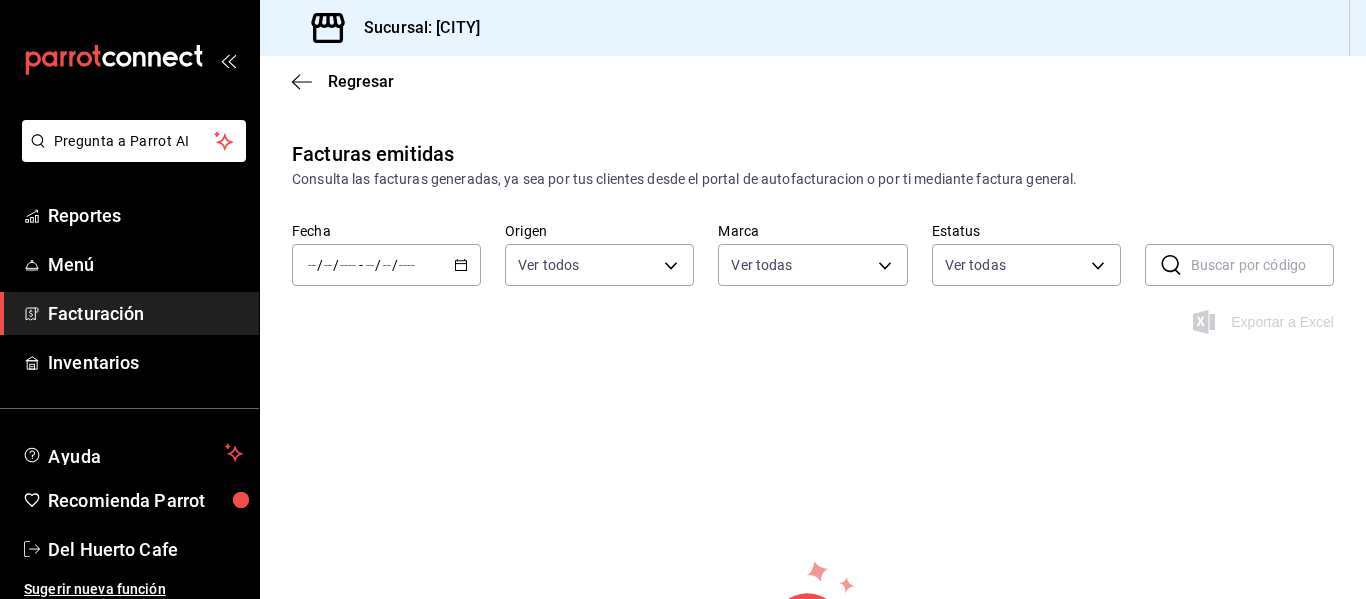 click 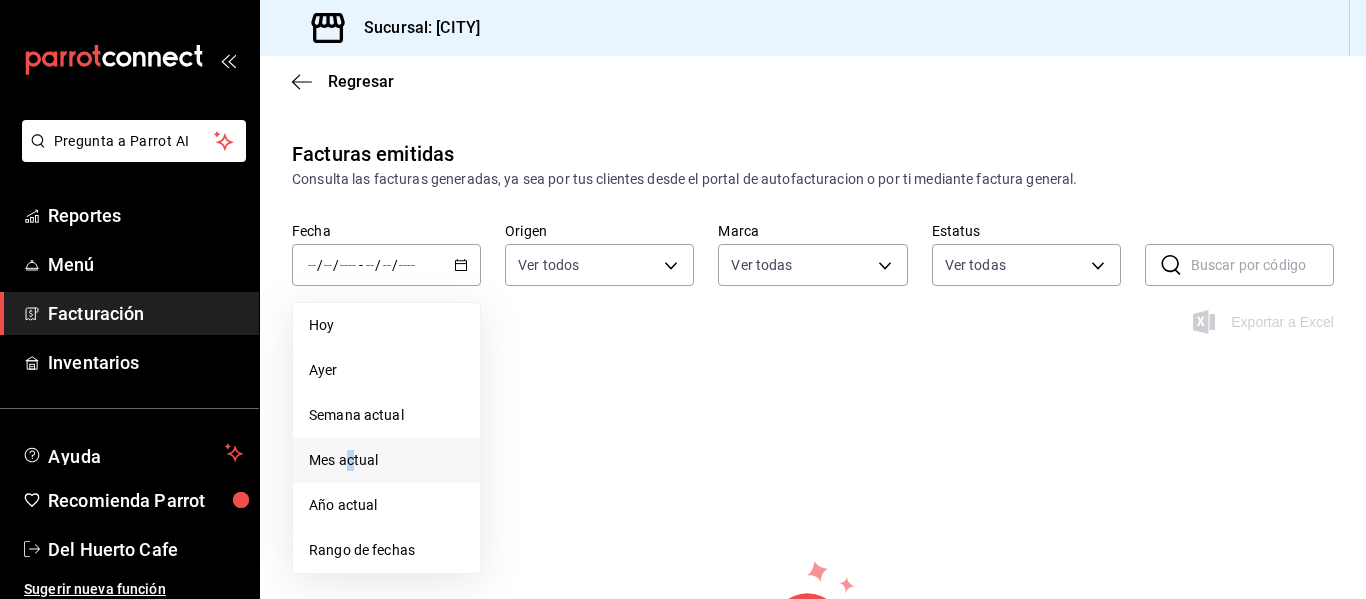 click on "Mes actual" at bounding box center (386, 460) 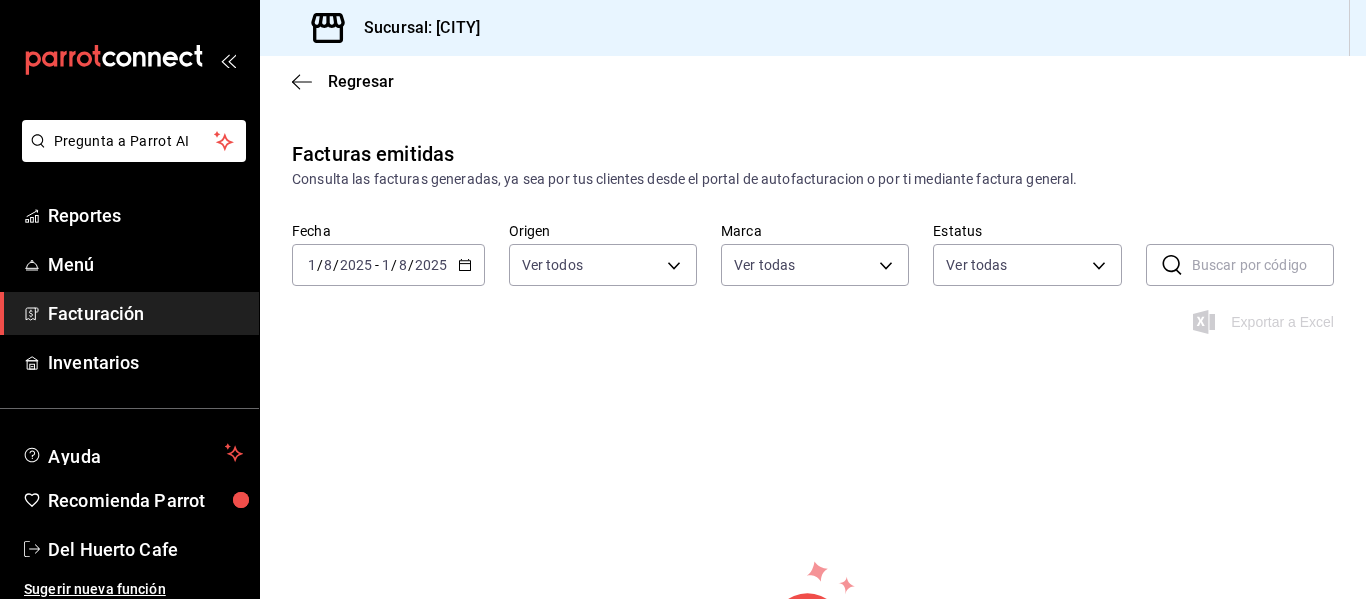 click on "2025-08-01 1 / 8 / 2025 - 2025-08-01 1 / 8 / 2025" at bounding box center [388, 265] 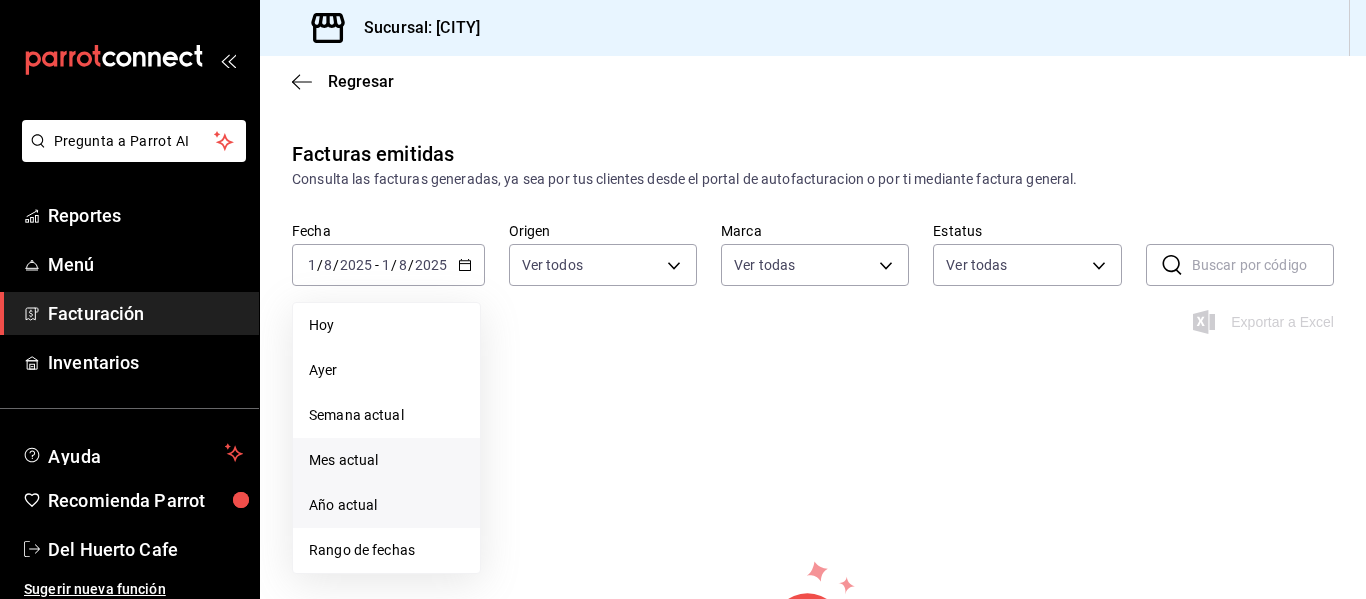 click on "Año actual" at bounding box center (386, 505) 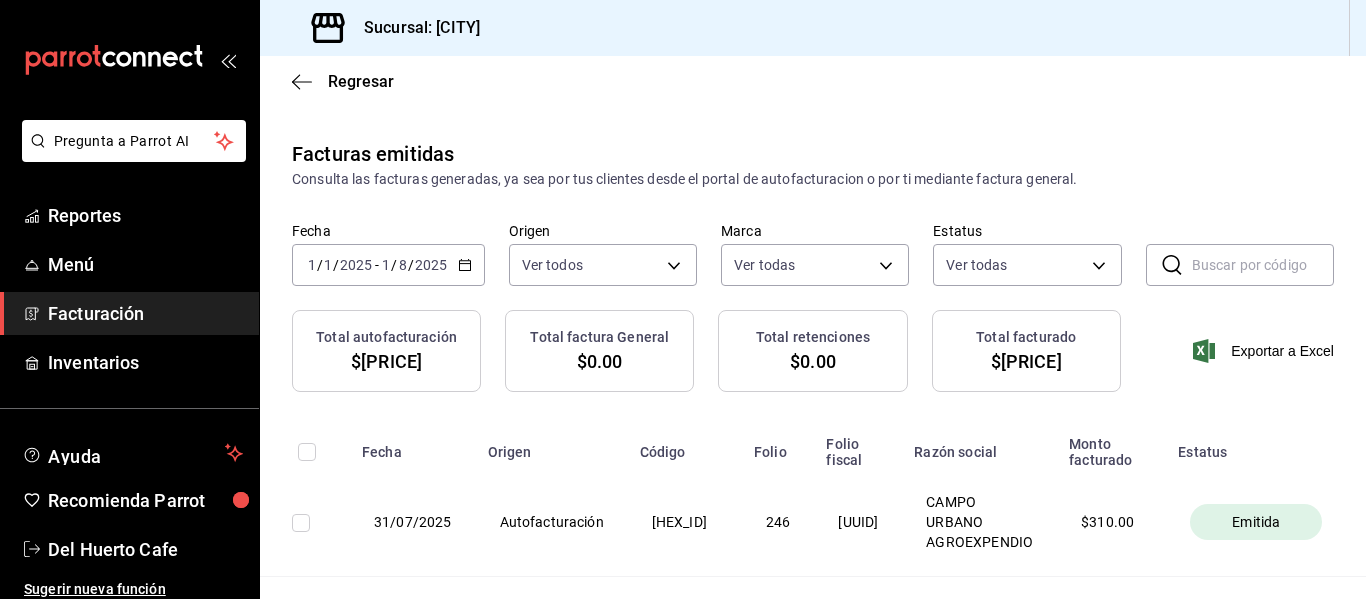 scroll, scrollTop: 68, scrollLeft: 0, axis: vertical 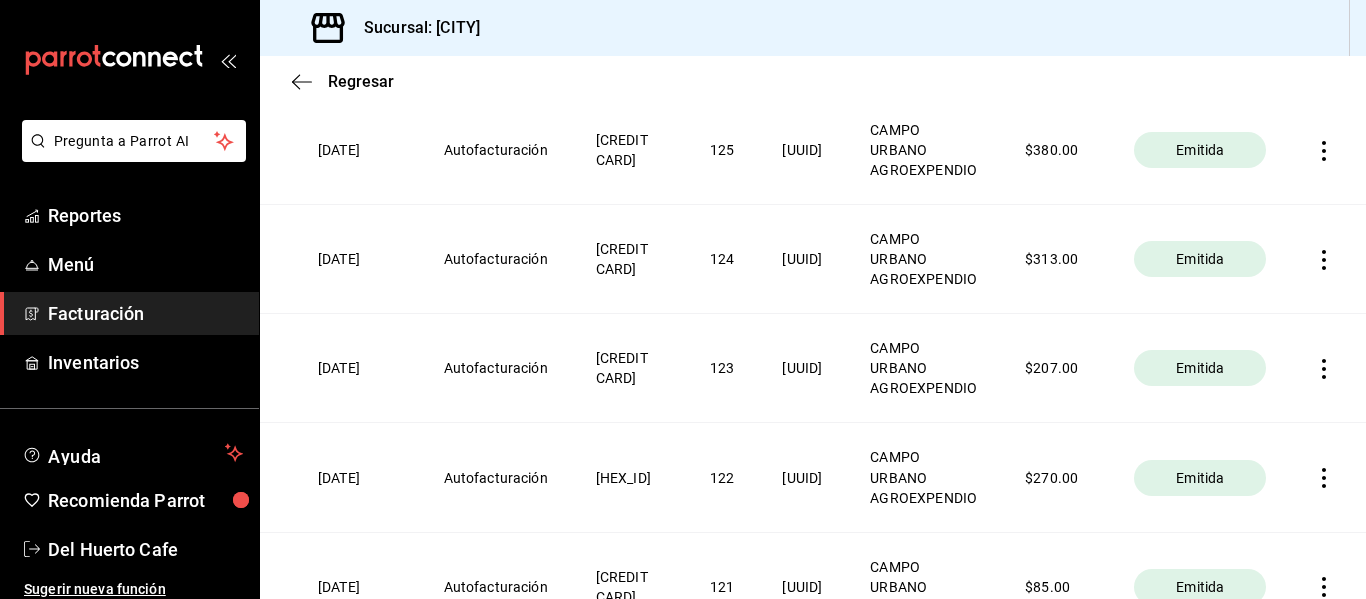 drag, startPoint x: 748, startPoint y: 385, endPoint x: 1088, endPoint y: 404, distance: 340.53046 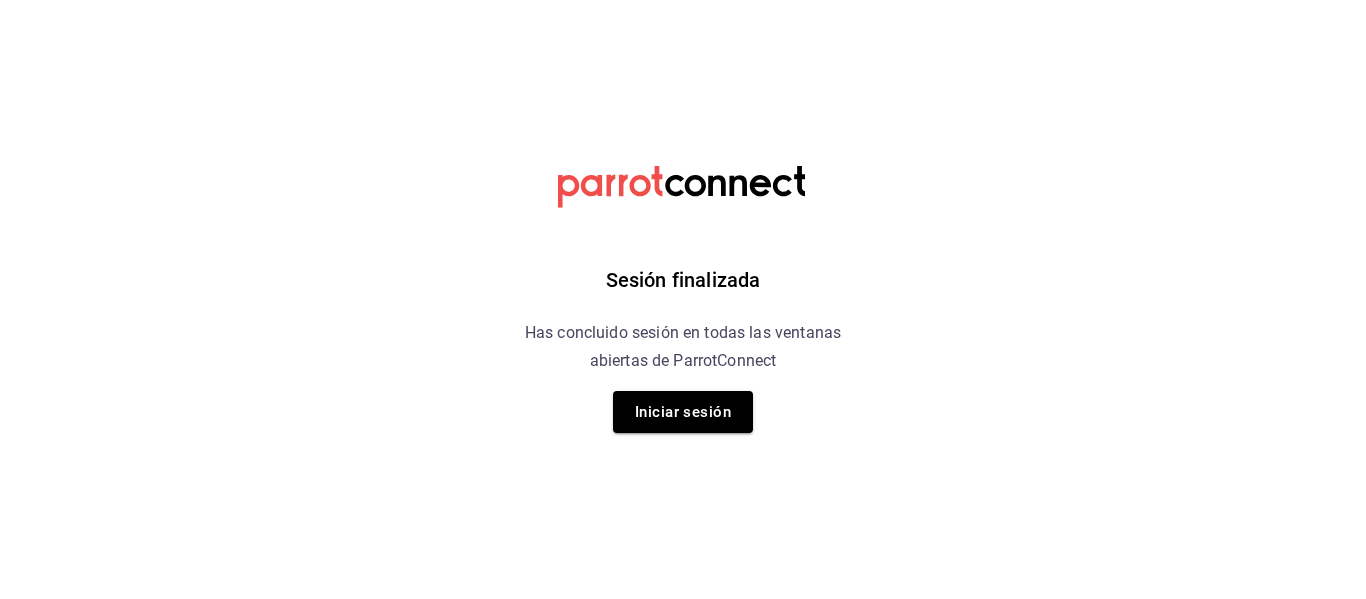 click on "Sesión finalizada Has concluido sesión en todas las ventanas abiertas de ParrotConnect Iniciar sesión" at bounding box center [683, 299] 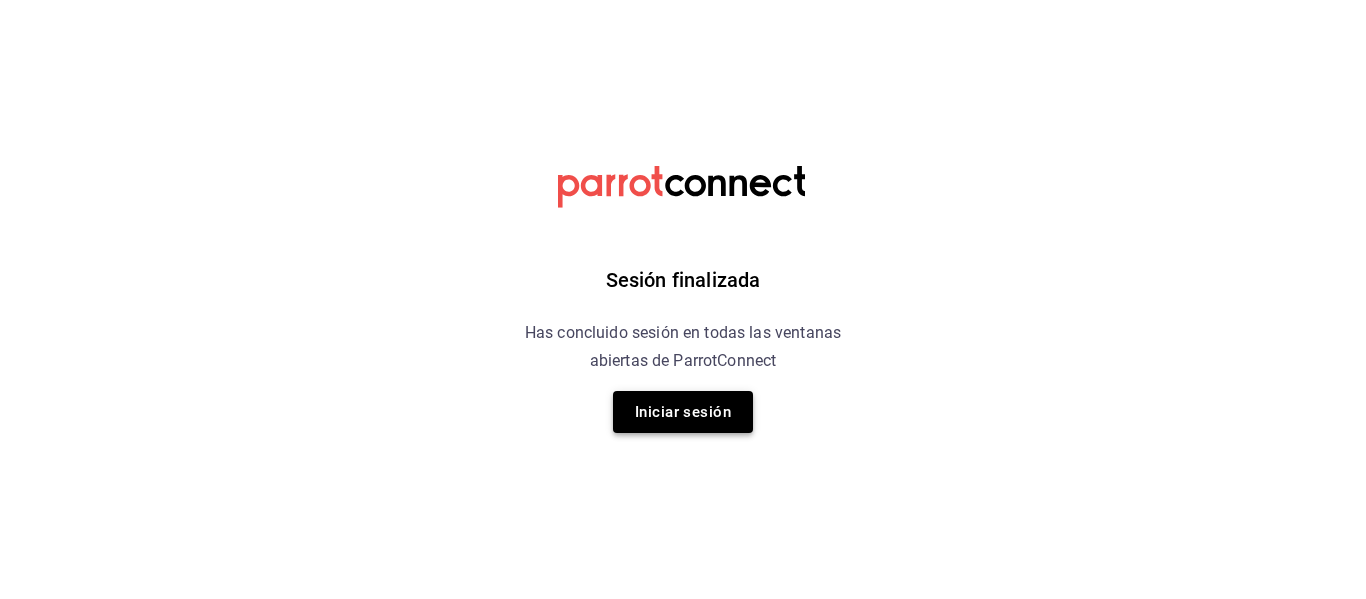 click on "Iniciar sesión" at bounding box center [683, 412] 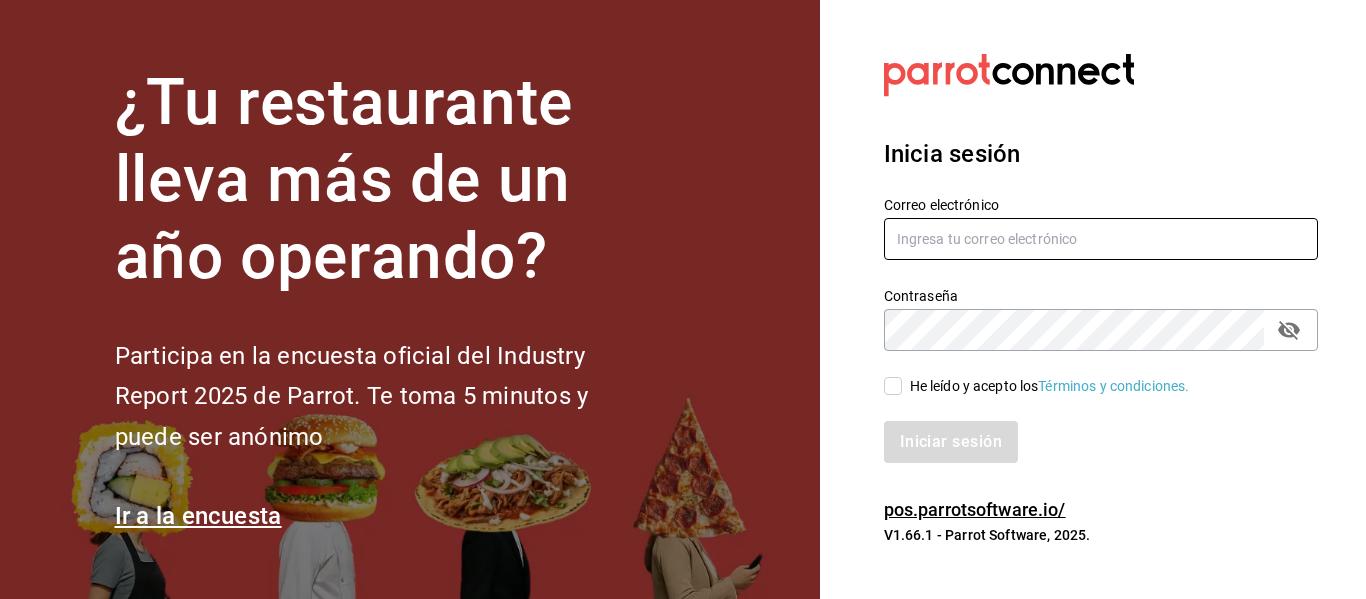 type on "[EMAIL]" 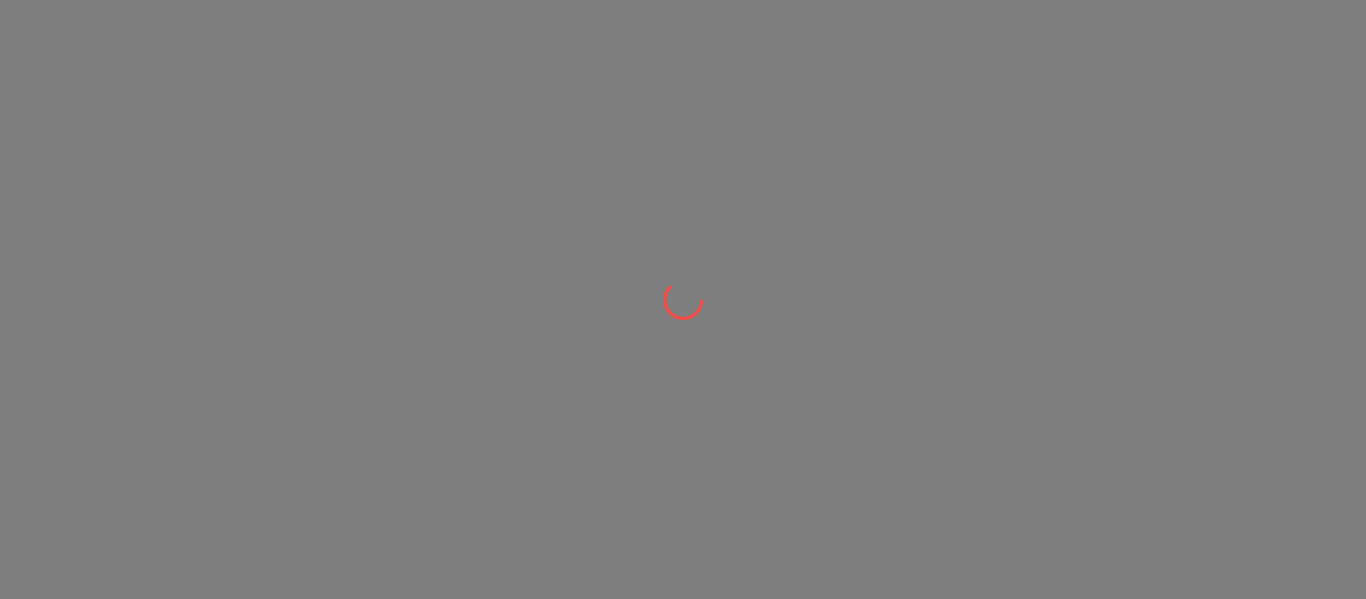 scroll, scrollTop: 0, scrollLeft: 0, axis: both 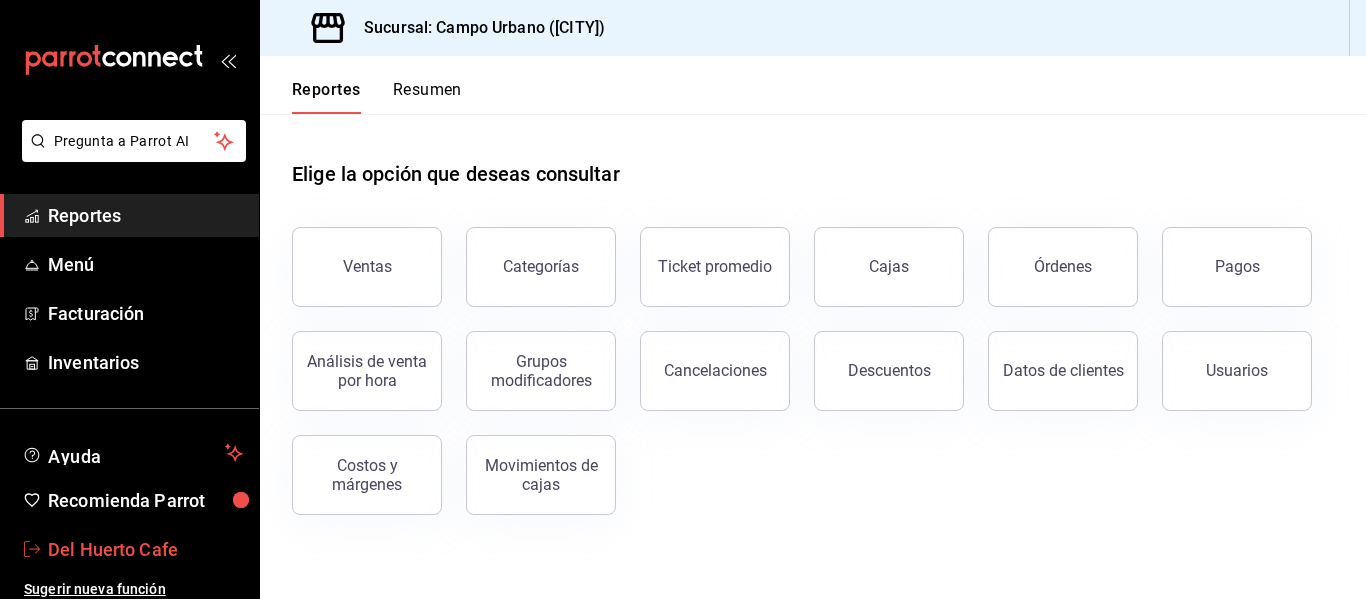 click on "Del Huerto Cafe" at bounding box center [145, 549] 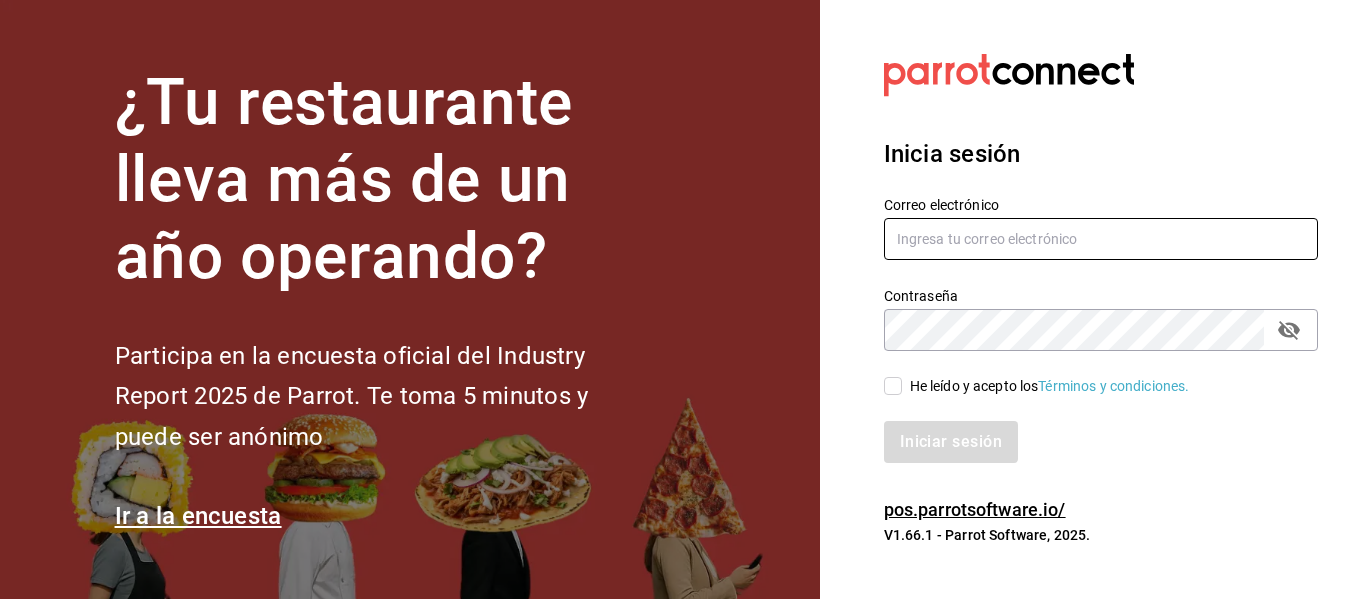 type on "[EMAIL]" 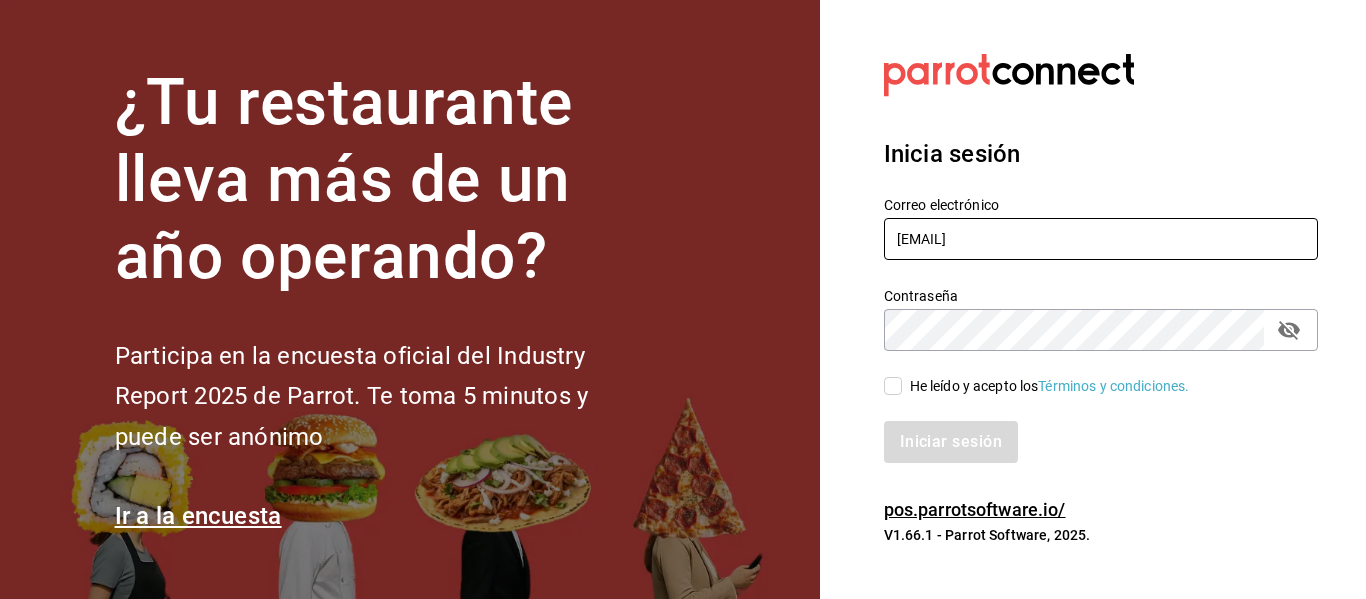 click on "[EMAIL]" at bounding box center [1101, 239] 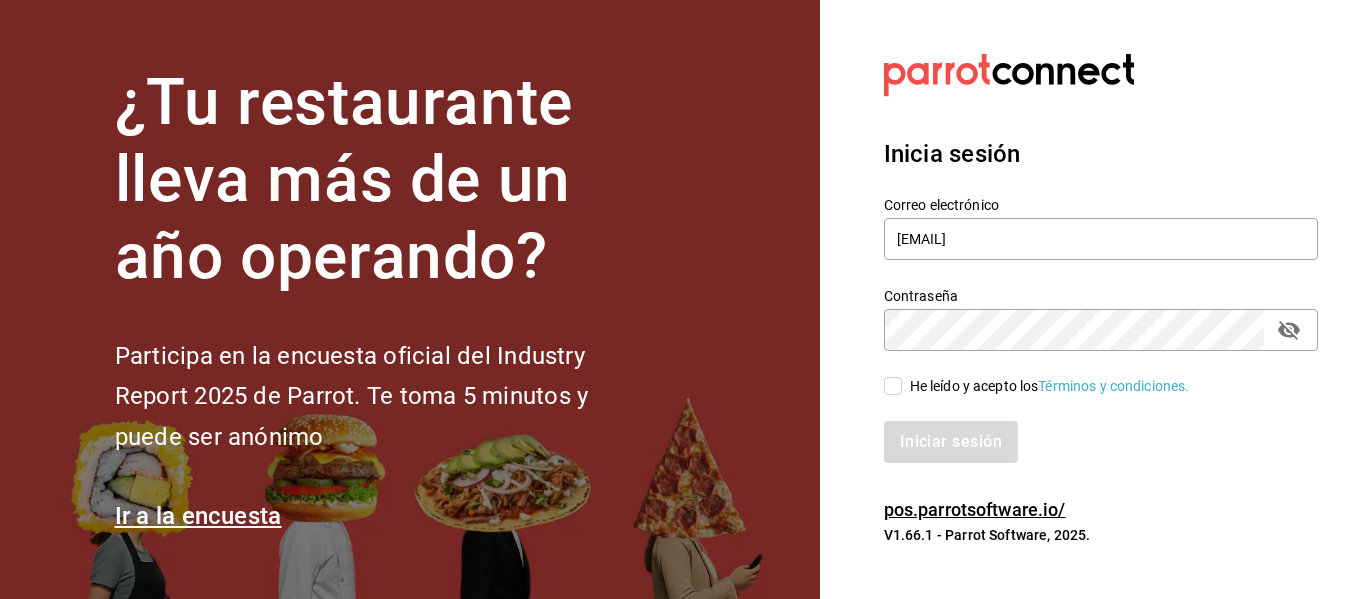 click on "Datos incorrectos. Verifica que tu Correo o Contraseña estén bien escritos. Inicia sesión Correo electrónico delhuerto@huertoromaverde.org Contraseña Contraseña He leído y acepto los  Términos y condiciones. Iniciar sesión pos.parrotsoftware.io/ V1.66.1 - Parrot Software, 2025." at bounding box center (1093, 299) 